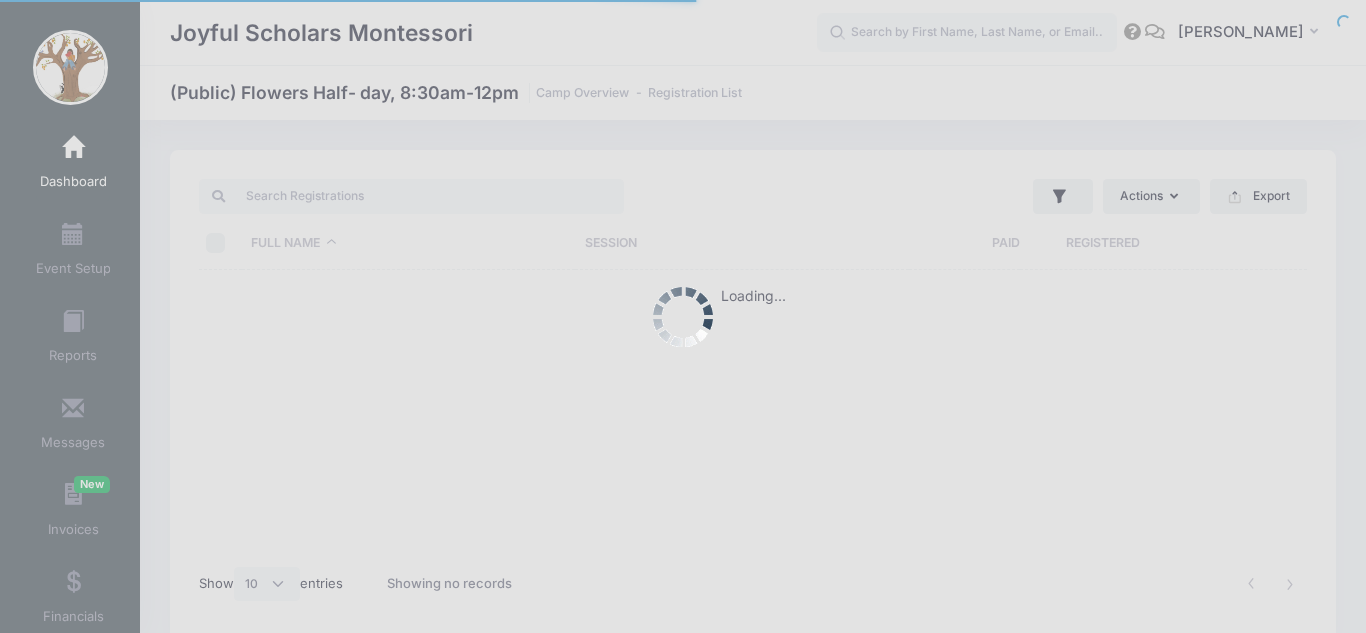 select on "10" 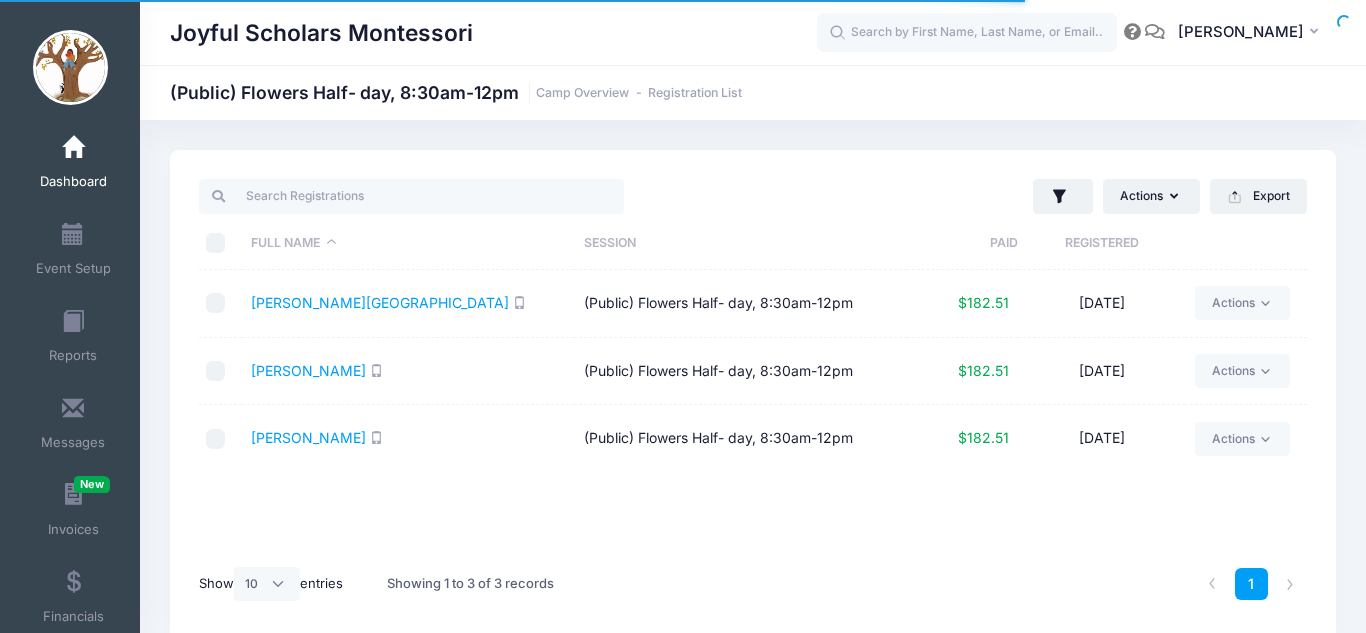 scroll, scrollTop: 0, scrollLeft: 0, axis: both 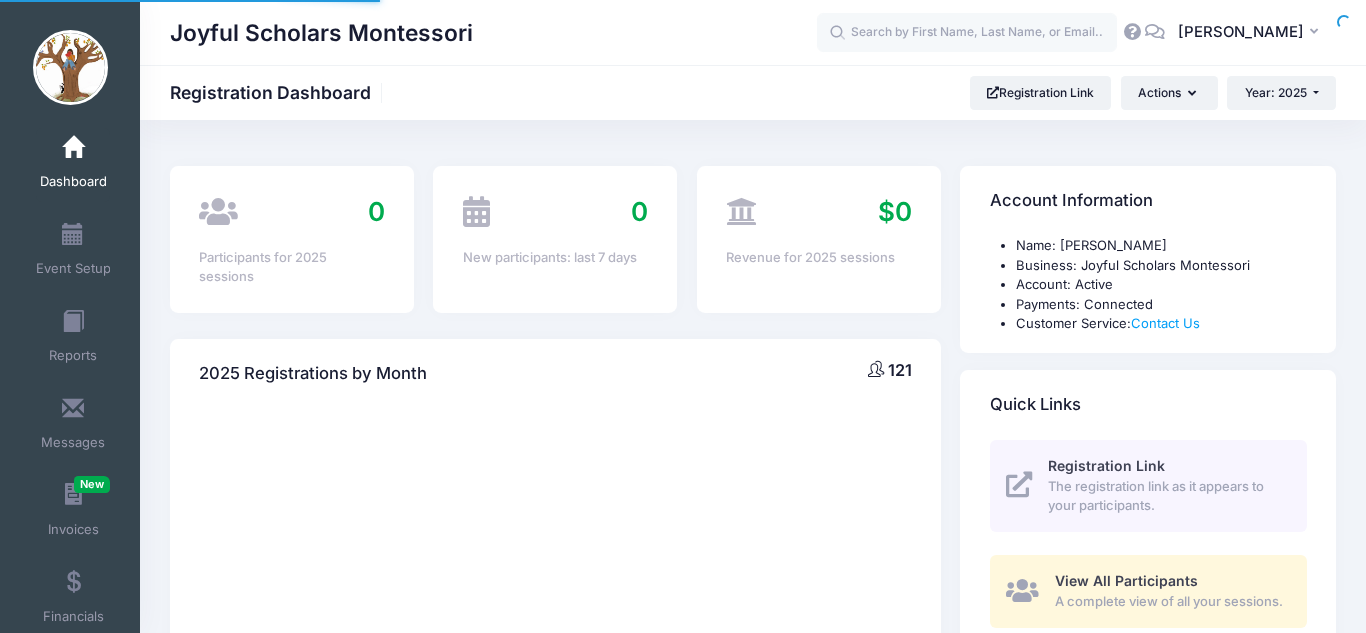 select 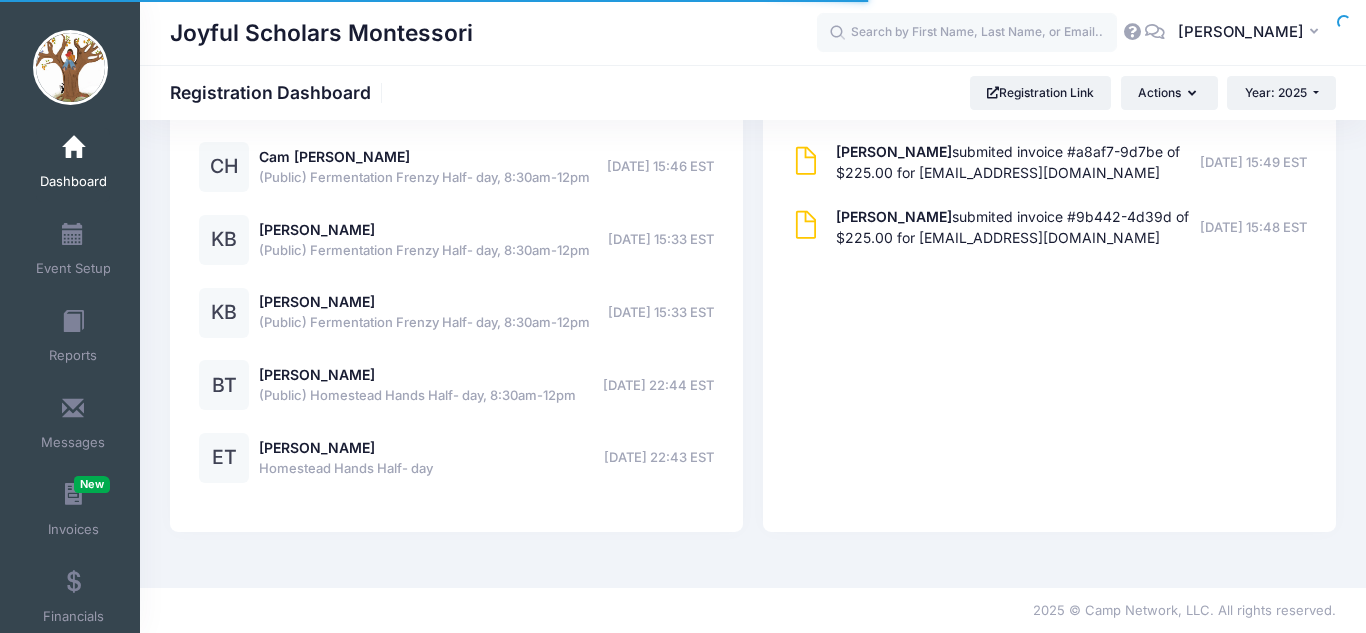 scroll, scrollTop: 2651, scrollLeft: 0, axis: vertical 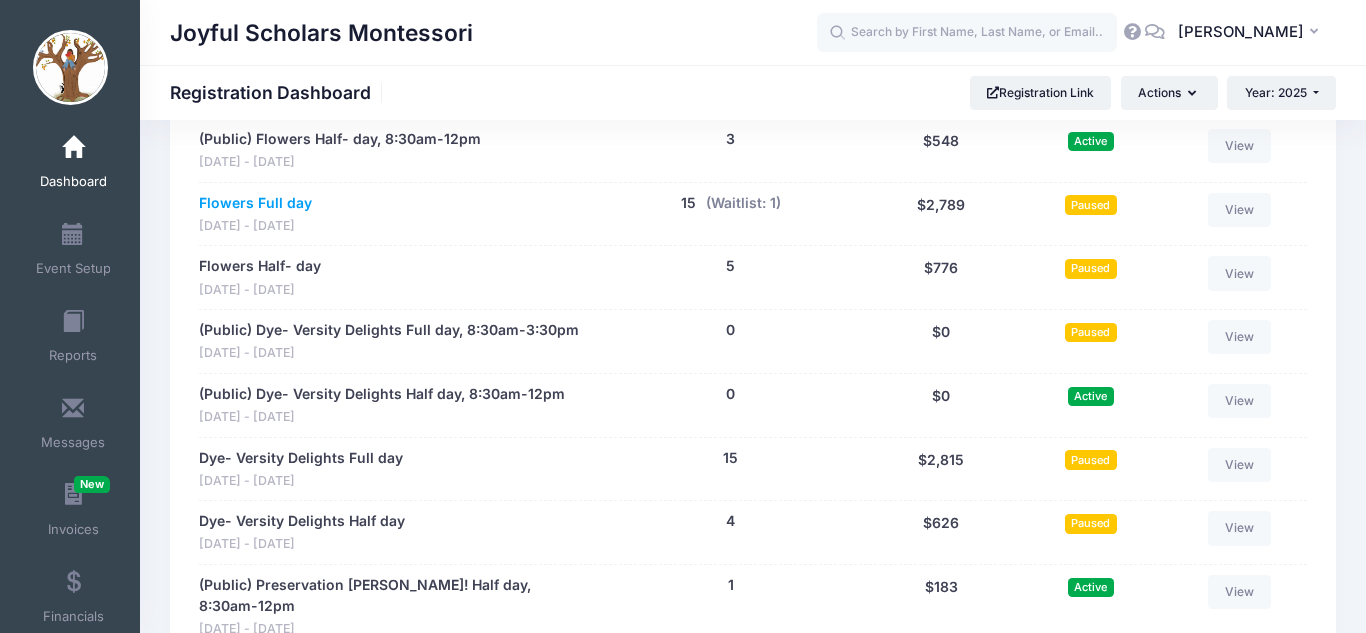 click on "Flowers Full day" at bounding box center (255, 203) 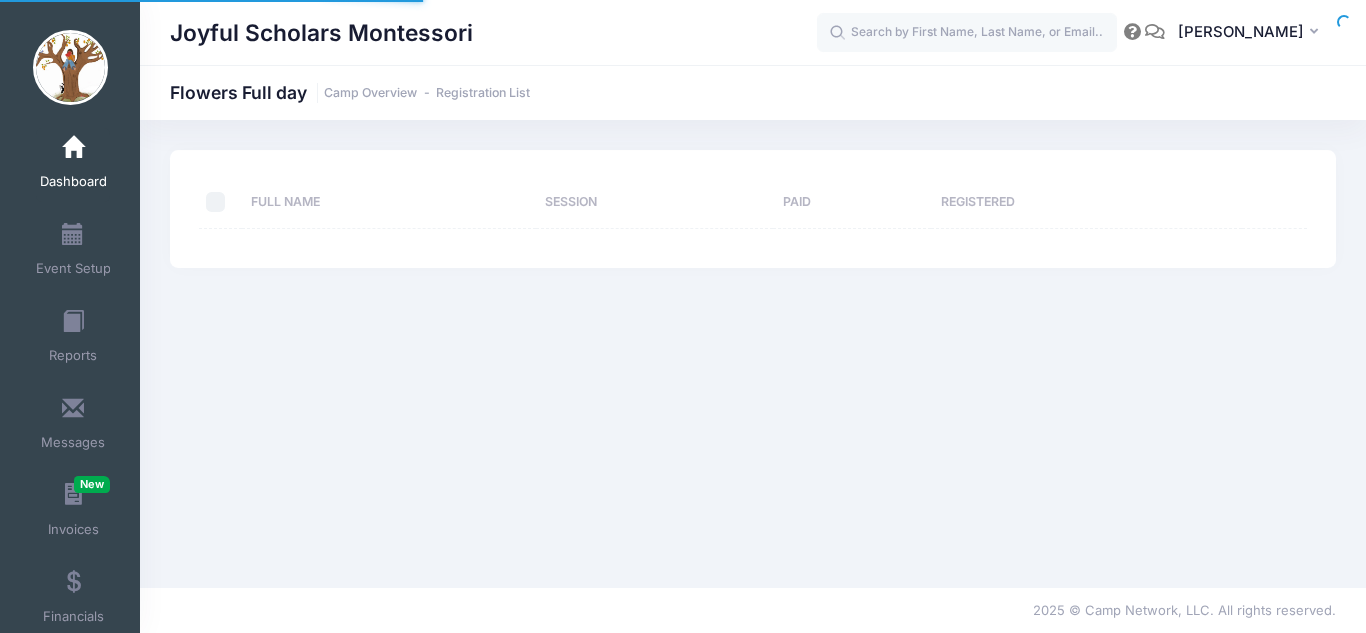 scroll, scrollTop: 0, scrollLeft: 0, axis: both 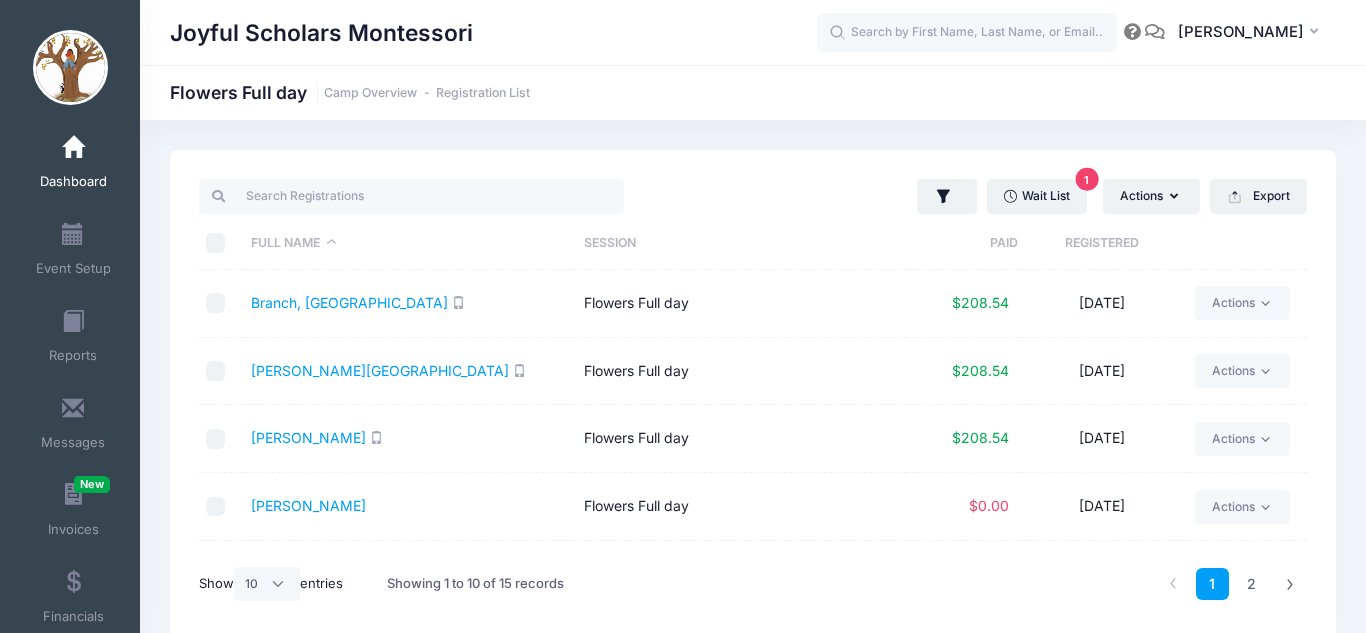click on "Flowers Full day" at bounding box center (740, 439) 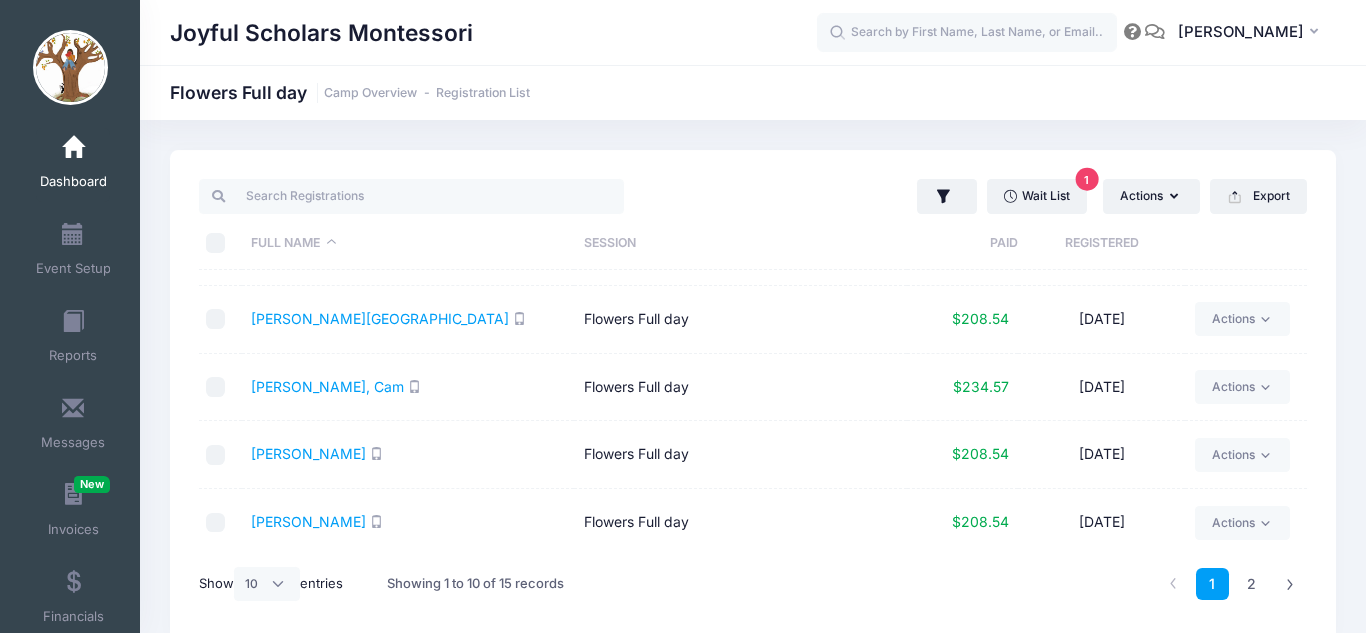 scroll, scrollTop: 394, scrollLeft: 0, axis: vertical 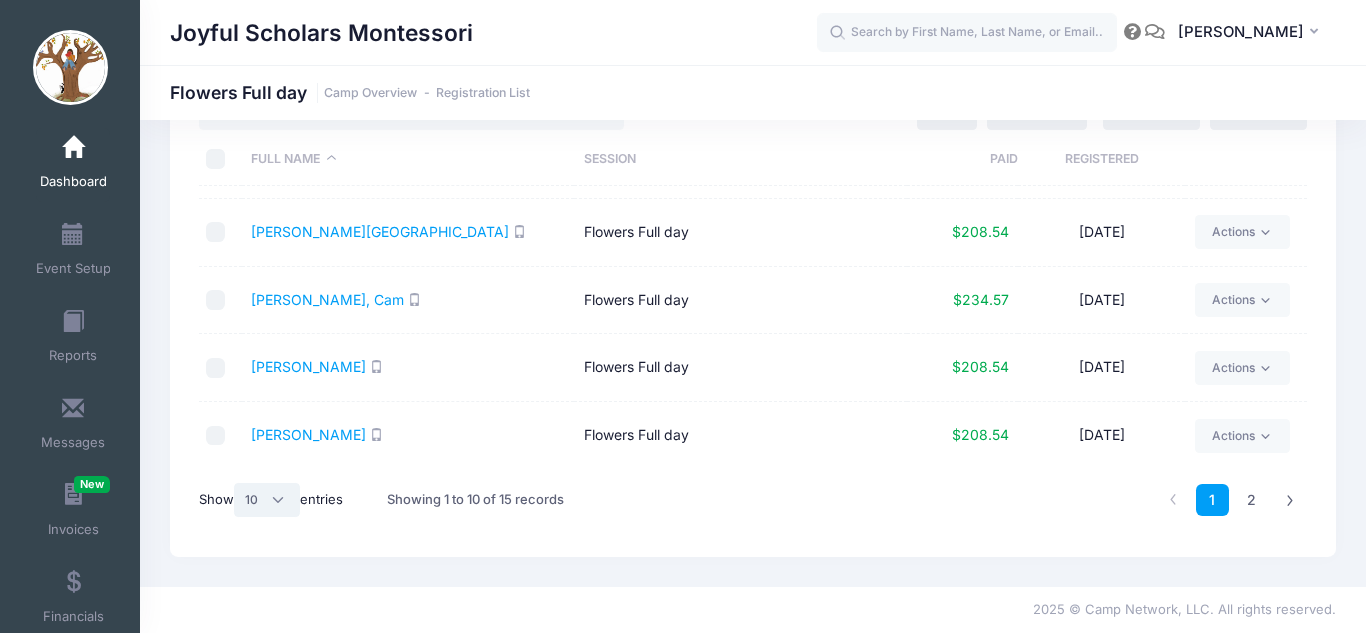 click on "All 10 25 50" at bounding box center [267, 500] 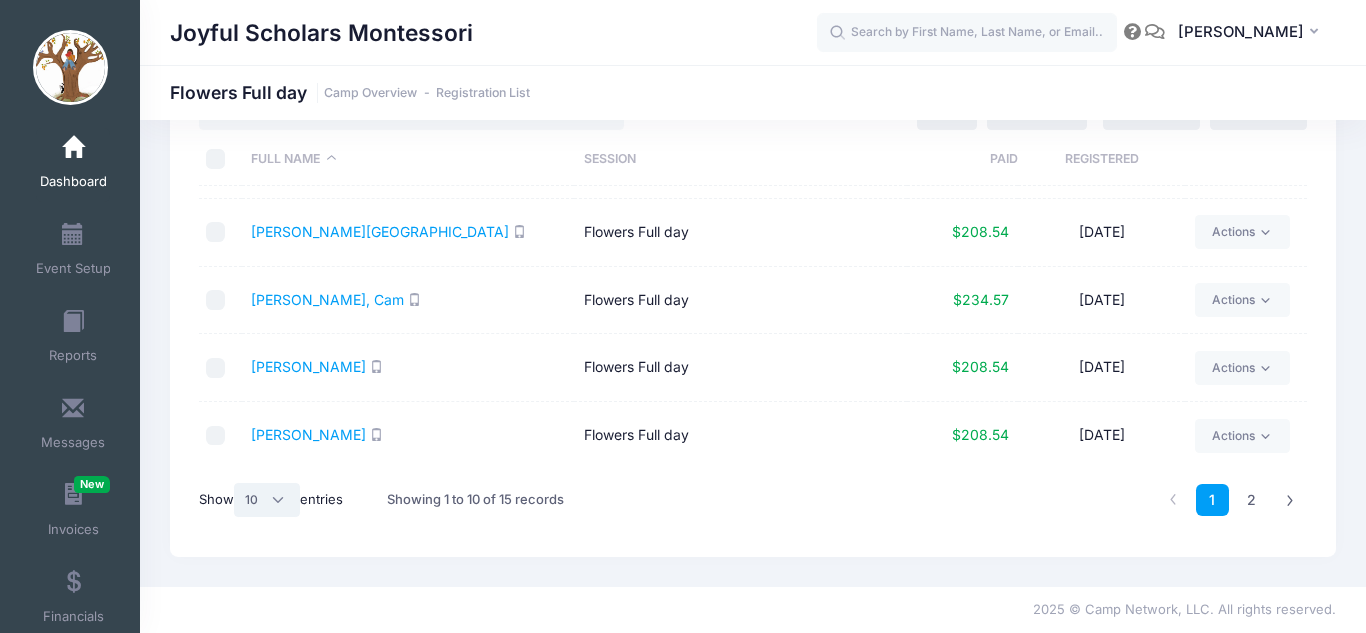 select on "-1" 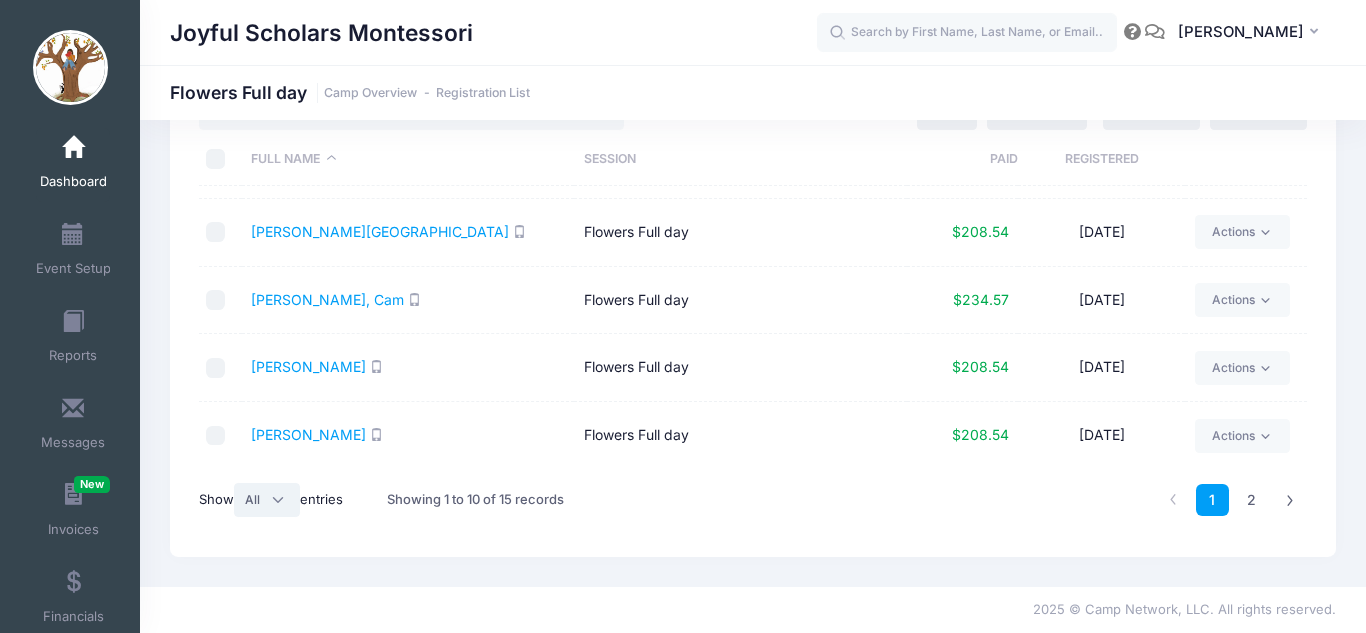 click on "All 10 25 50" at bounding box center [267, 500] 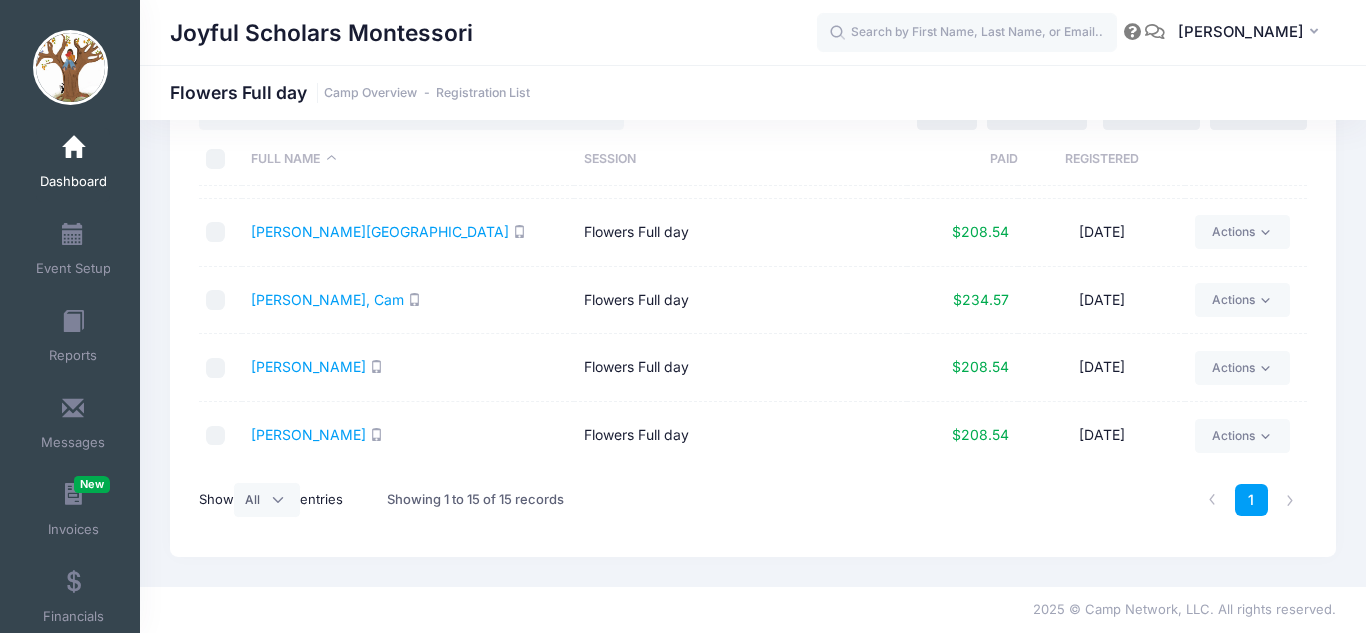 click on "Jurges, Finn" at bounding box center (408, 436) 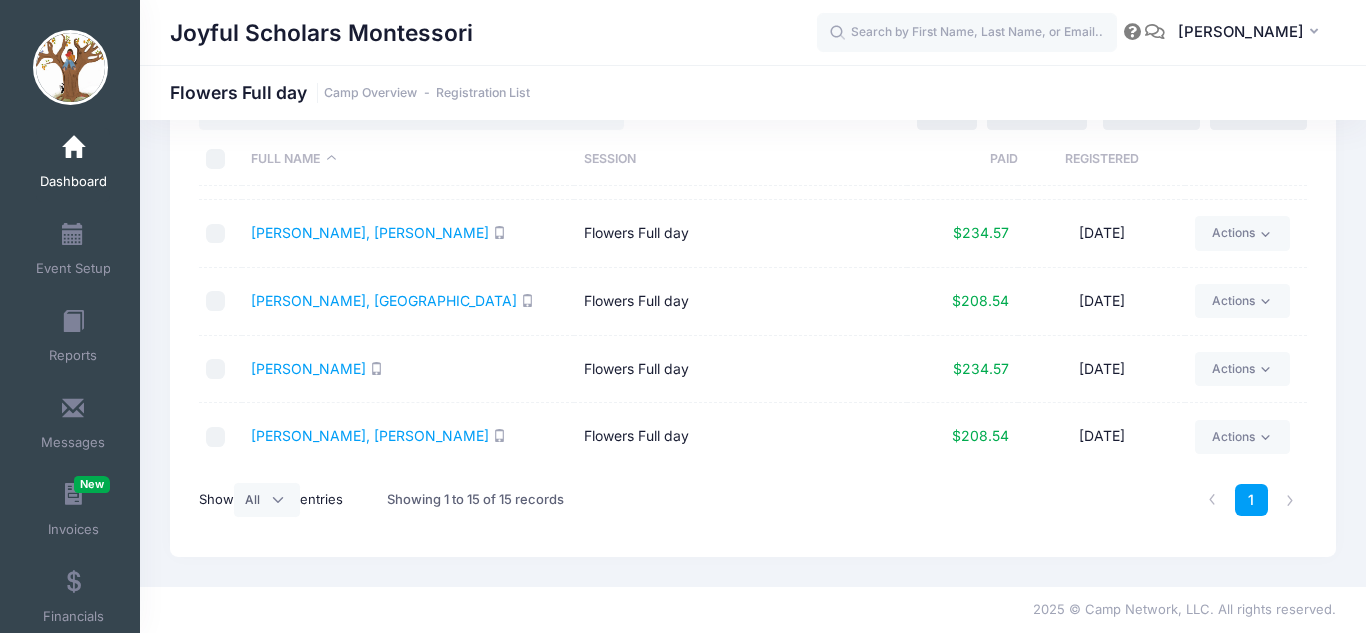 scroll, scrollTop: 733, scrollLeft: 0, axis: vertical 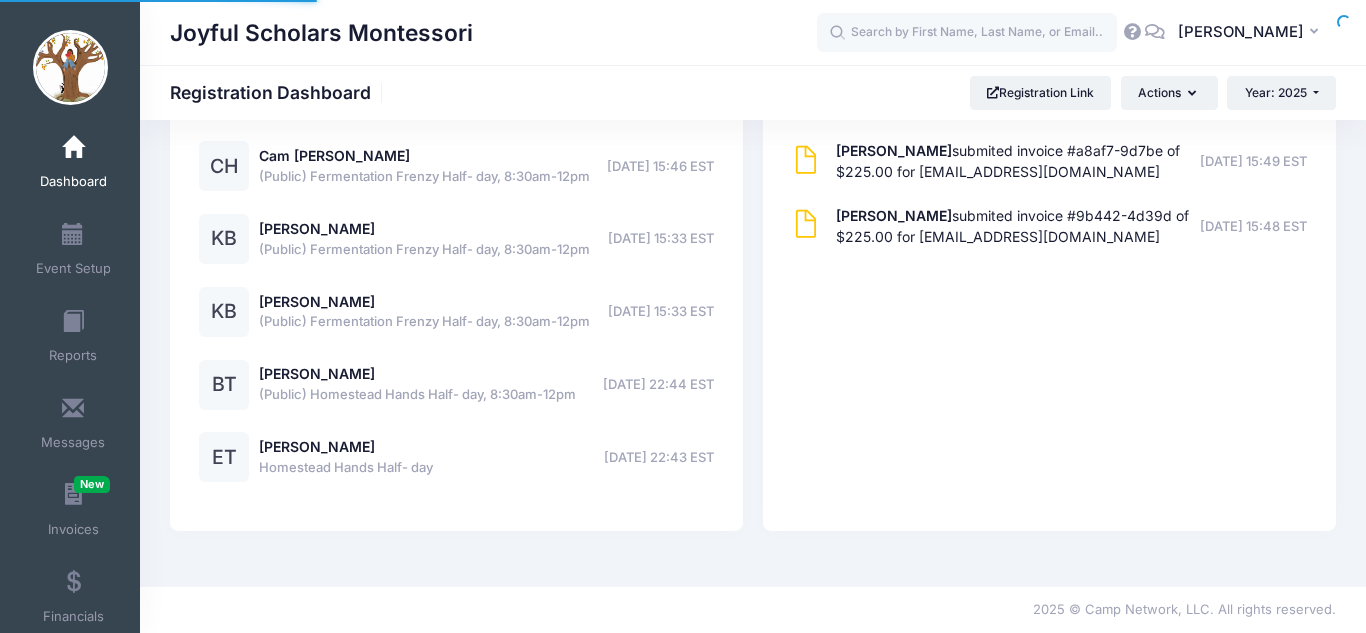 select 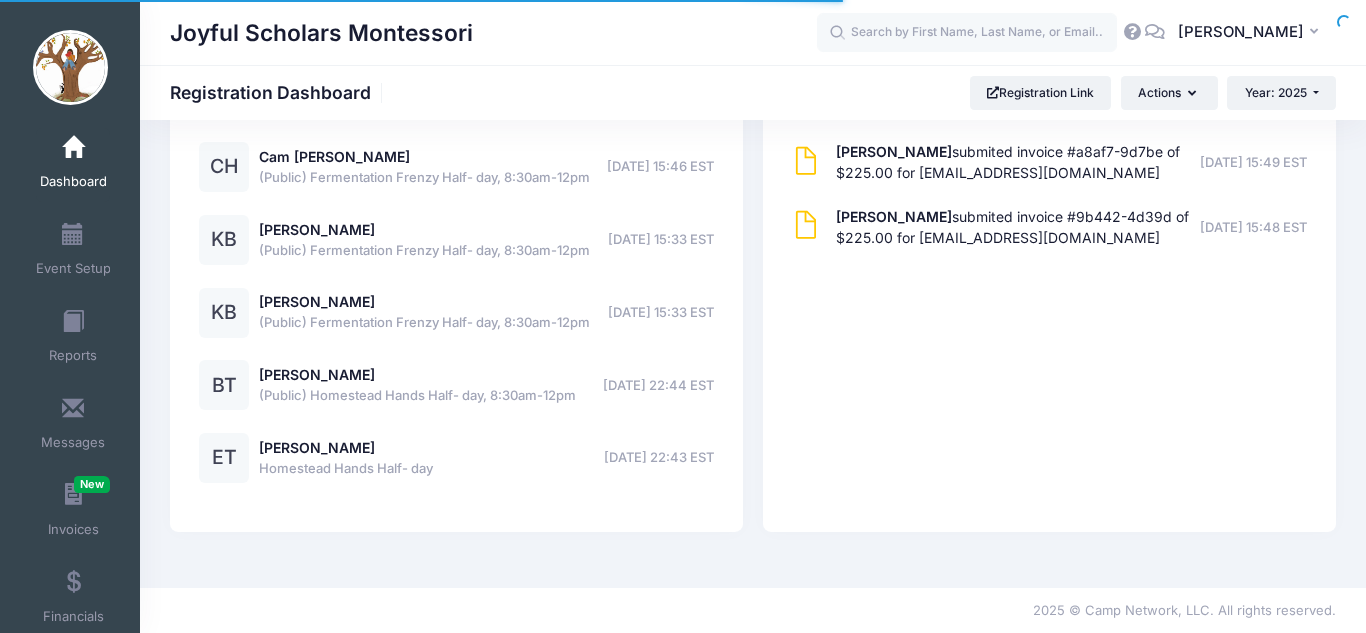 scroll, scrollTop: 2651, scrollLeft: 0, axis: vertical 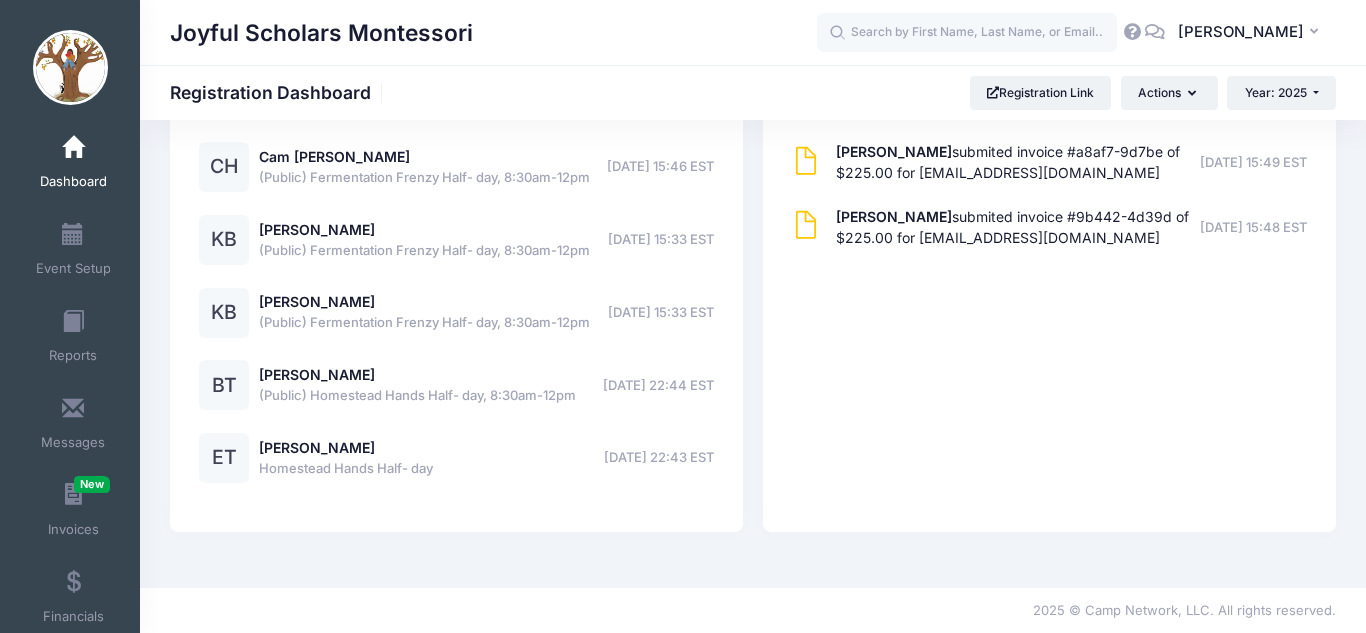 click on "2025 Latest Activity
See All
Brook Hinton  submited invoice #a8af7-9d7be of $225.00 for beccacolgrove@yahoo.com
07/09/2025 15:49 EST
07/09/2025 15:49 EST
Brook Hinton" at bounding box center (1049, 289) 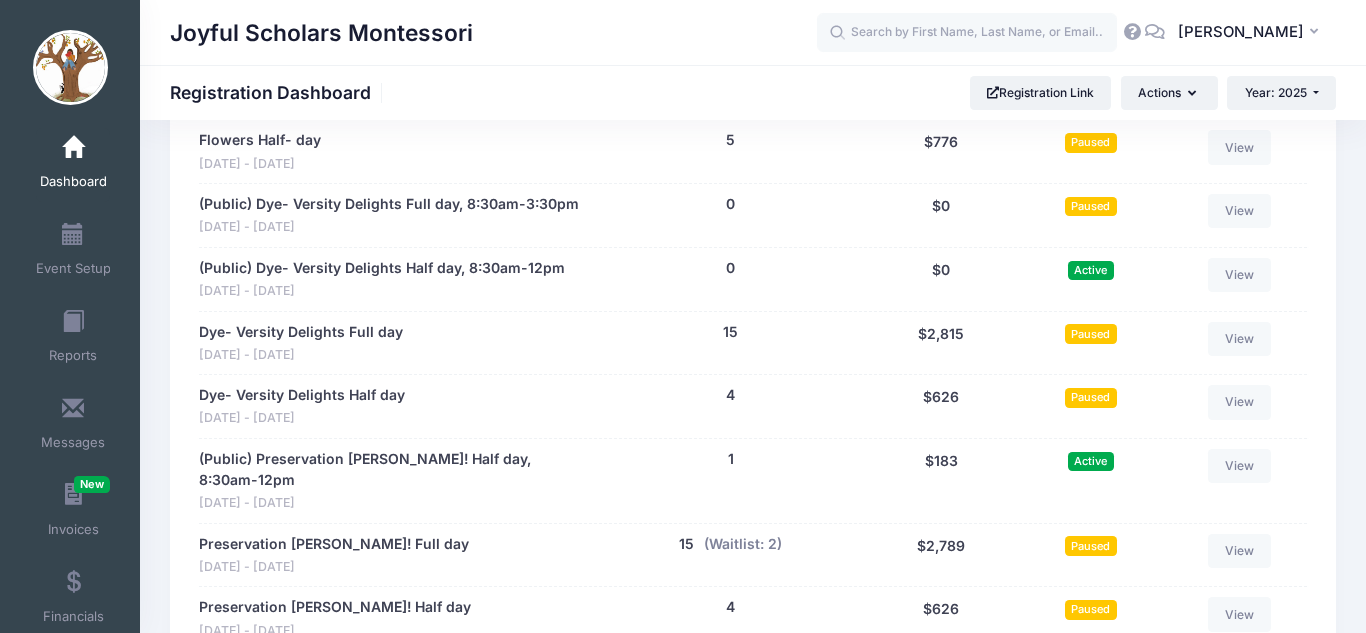 scroll, scrollTop: 1971, scrollLeft: 0, axis: vertical 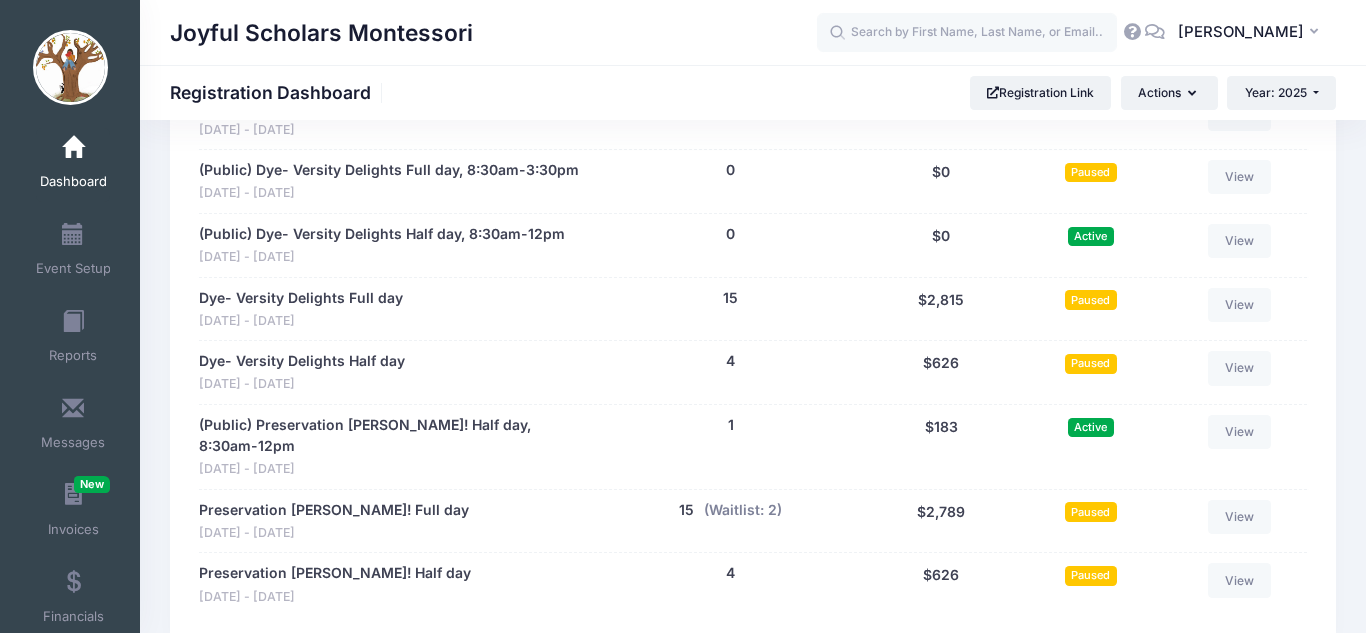 click on "Flowers Half- day" at bounding box center [260, 106] 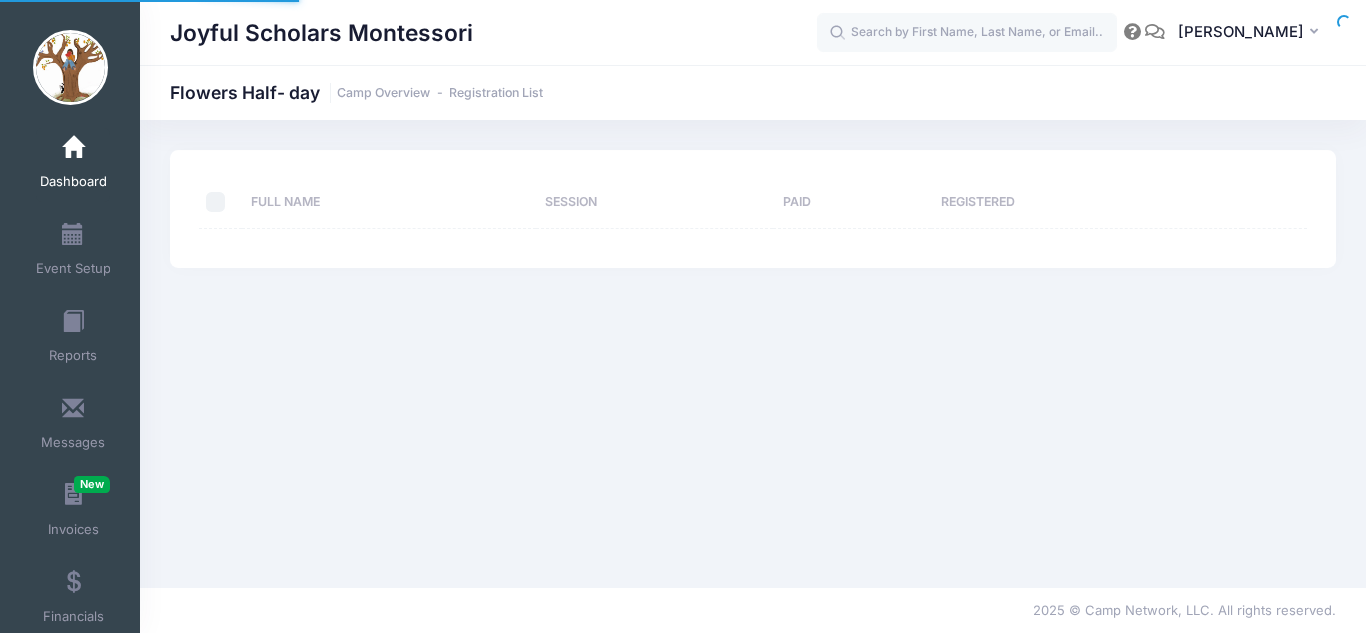 scroll, scrollTop: 0, scrollLeft: 0, axis: both 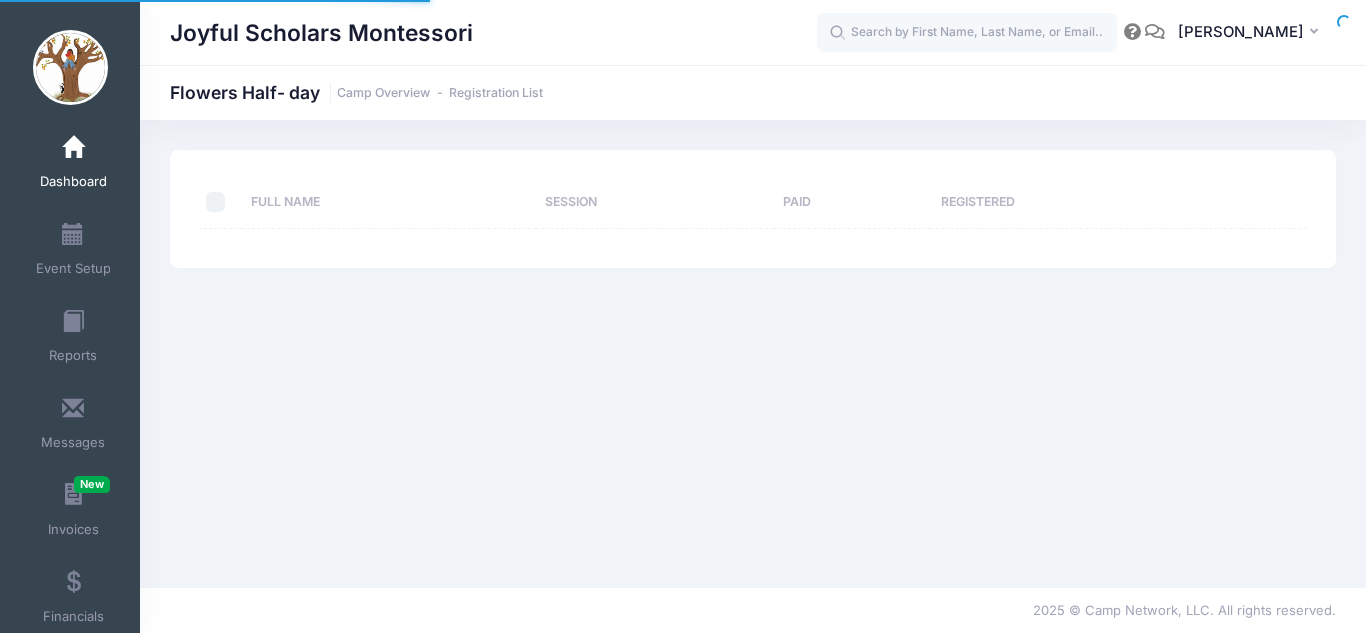 select on "10" 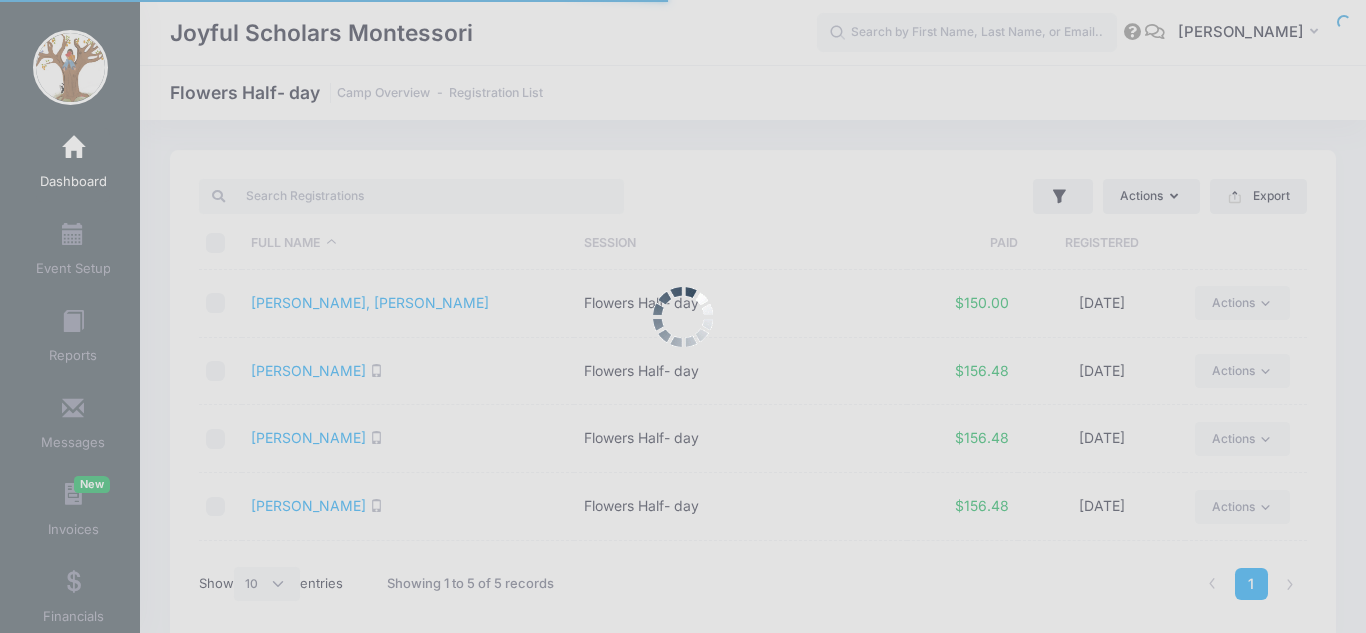 scroll, scrollTop: 0, scrollLeft: 0, axis: both 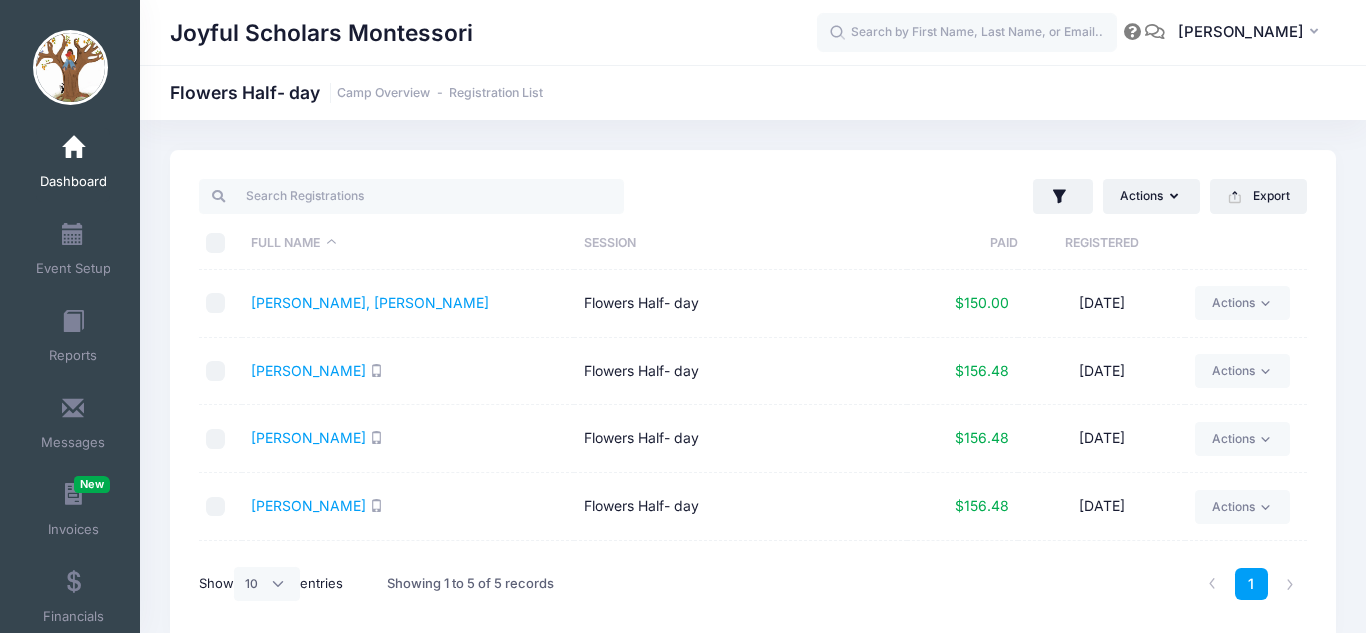 click on "Wood, Maverick" at bounding box center [408, 574] 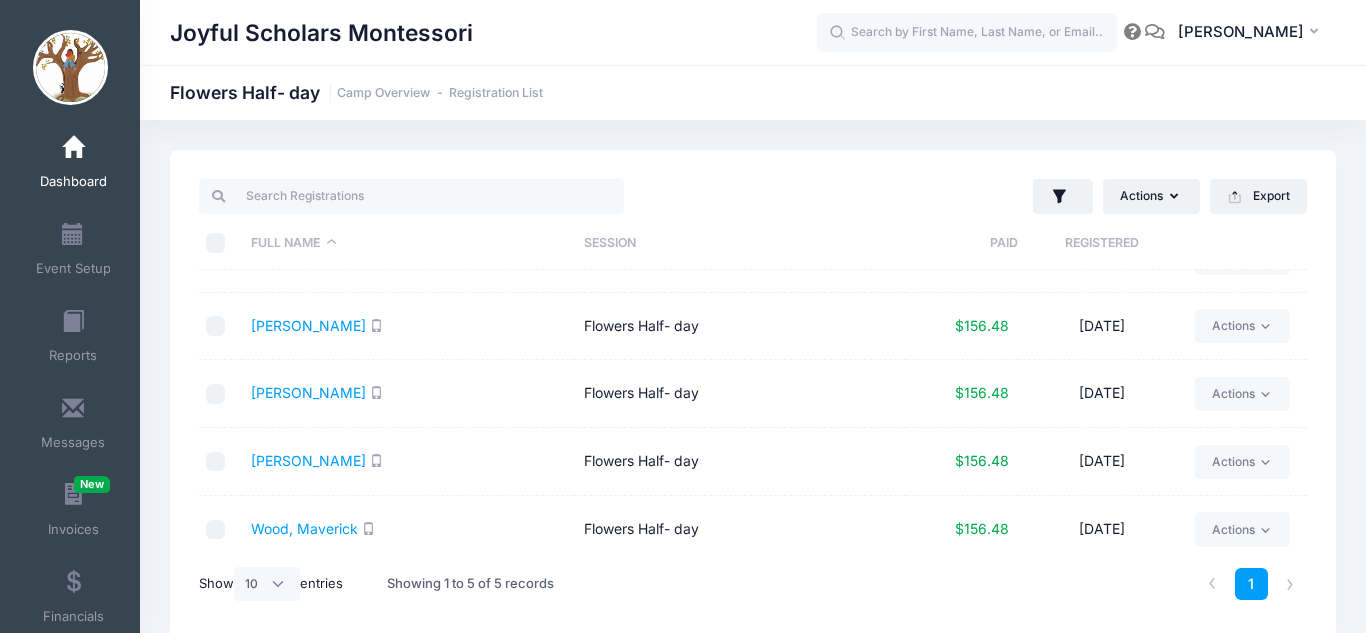 scroll, scrollTop: 55, scrollLeft: 0, axis: vertical 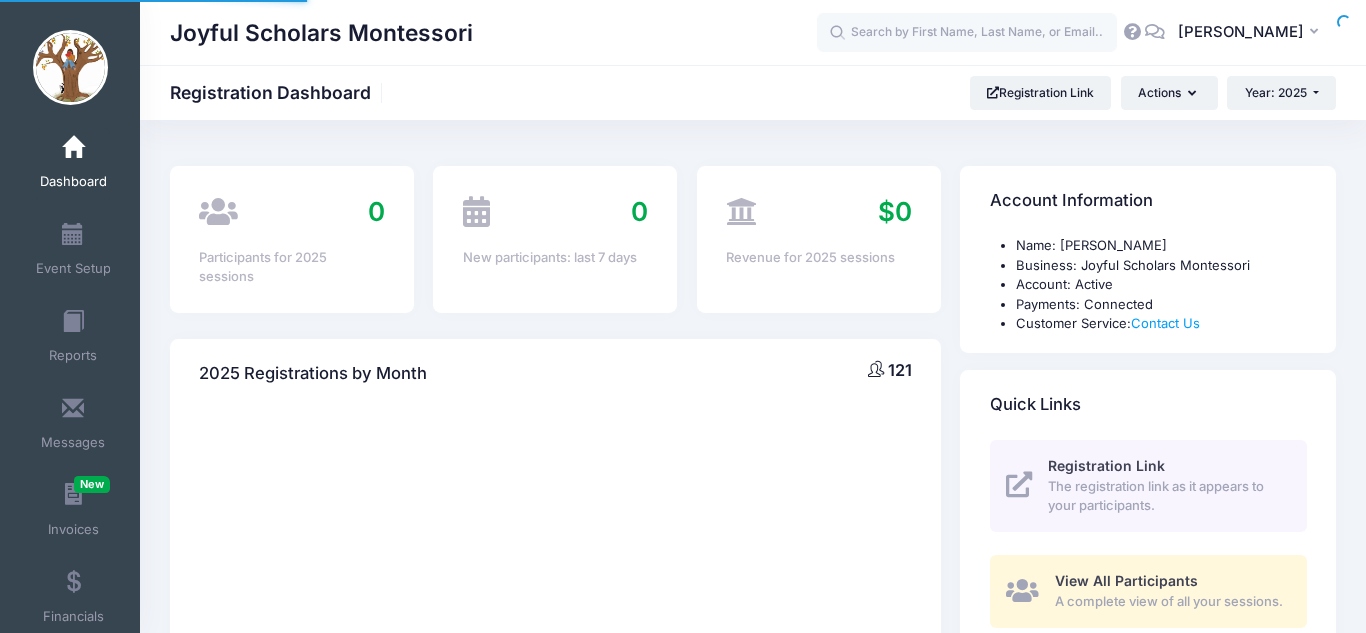 select 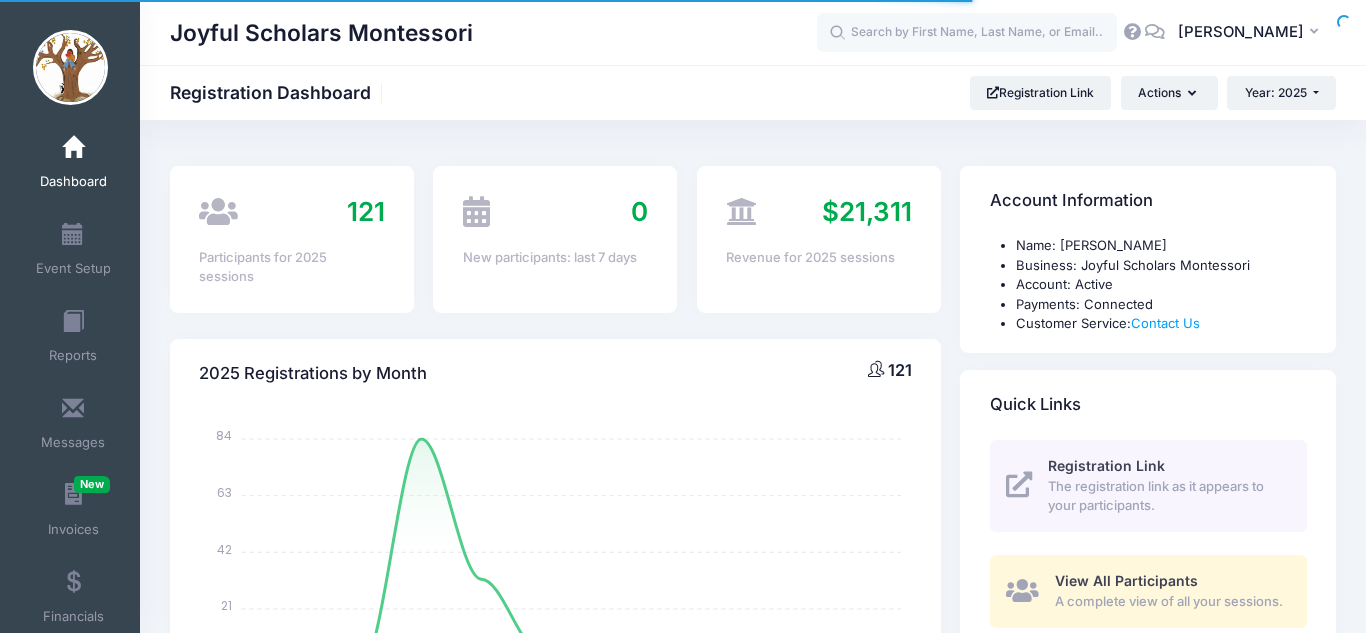 scroll, scrollTop: 1971, scrollLeft: 0, axis: vertical 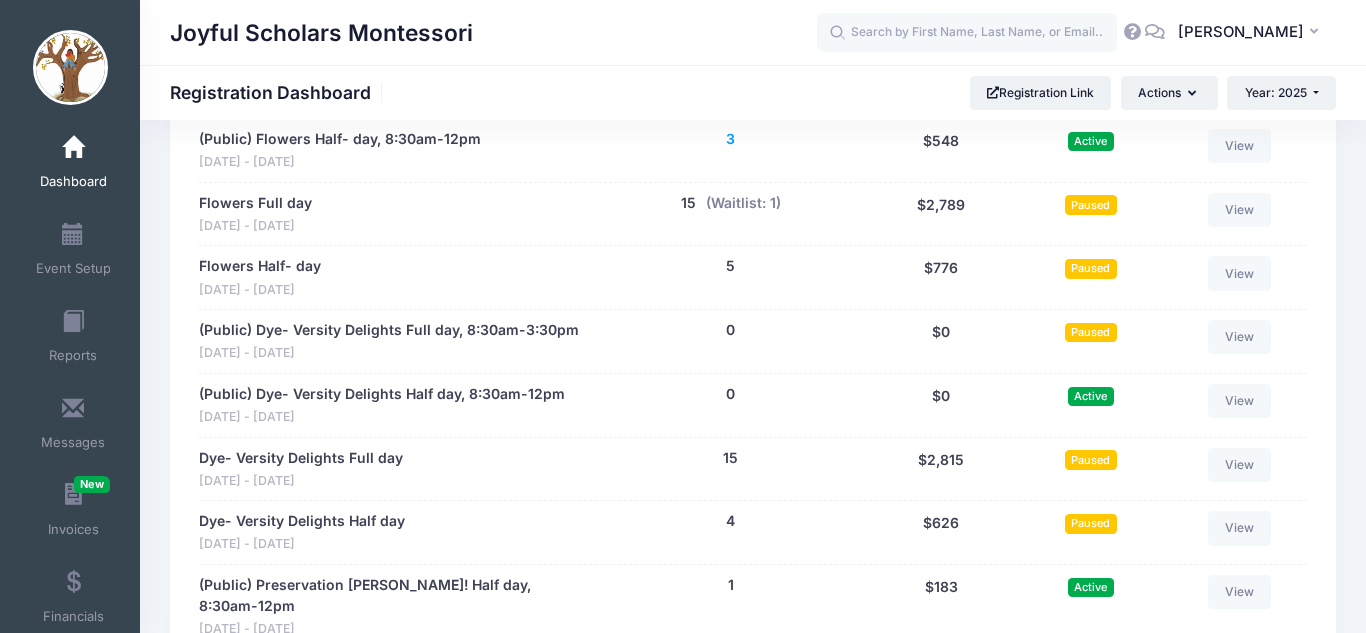 click on "3" at bounding box center (730, 139) 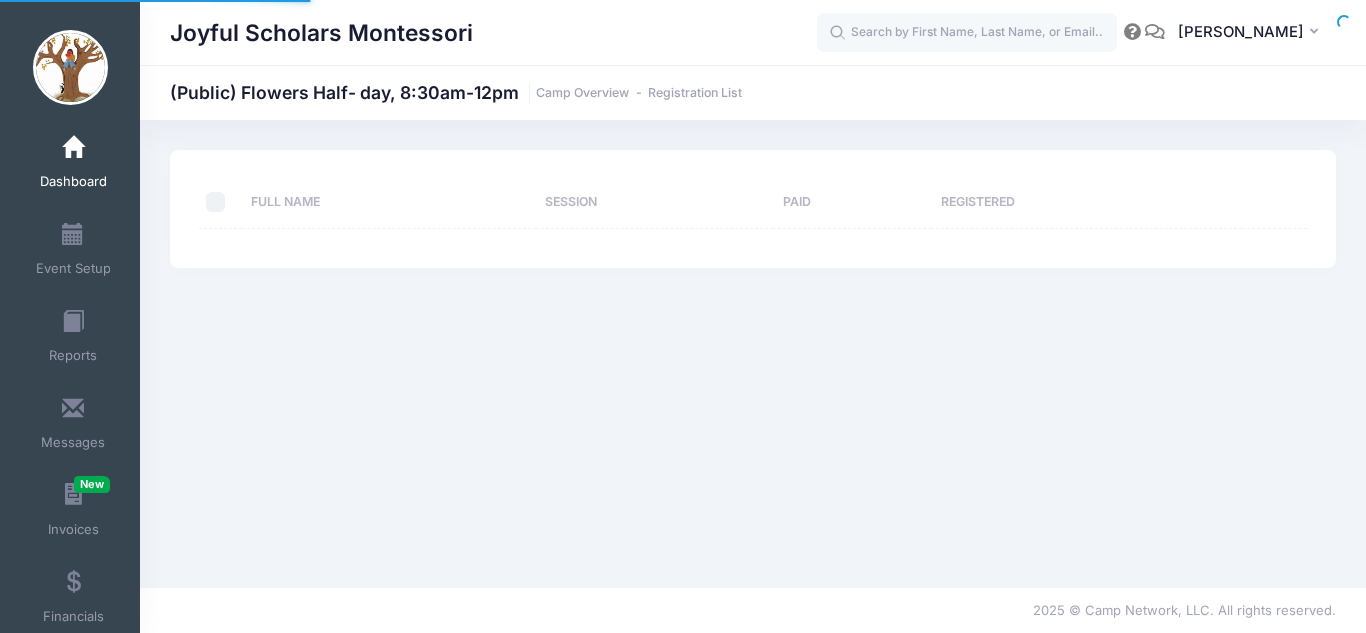 select on "10" 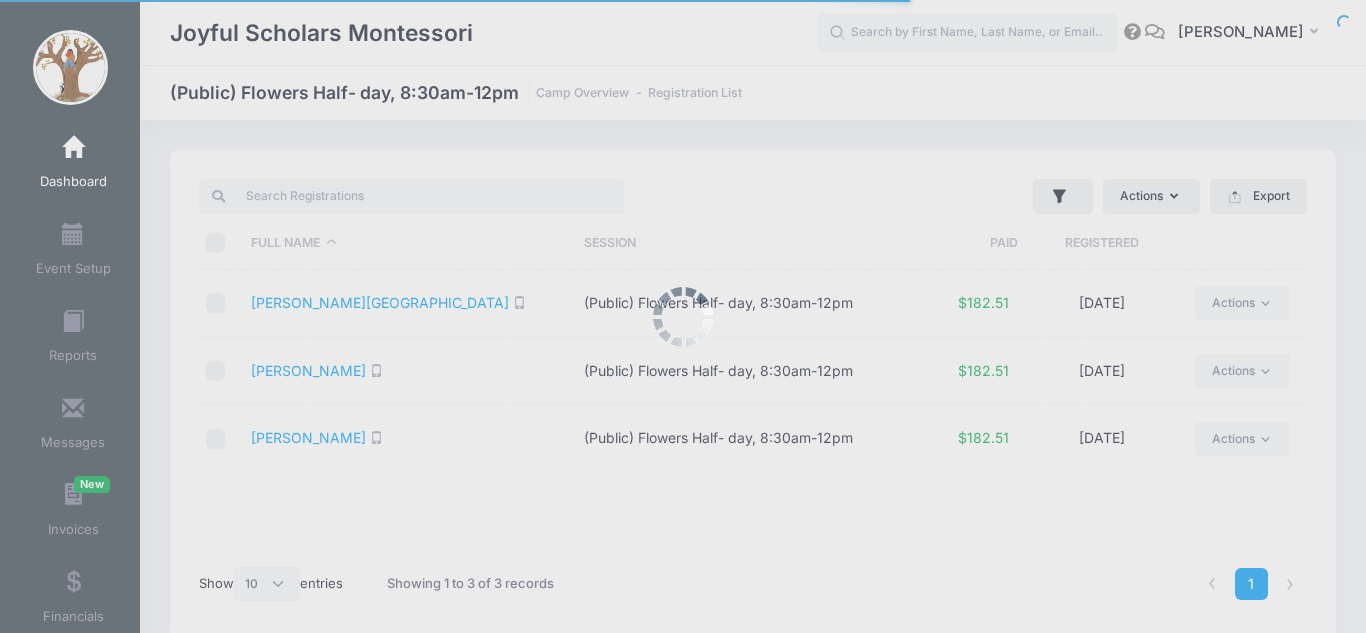 scroll, scrollTop: 0, scrollLeft: 0, axis: both 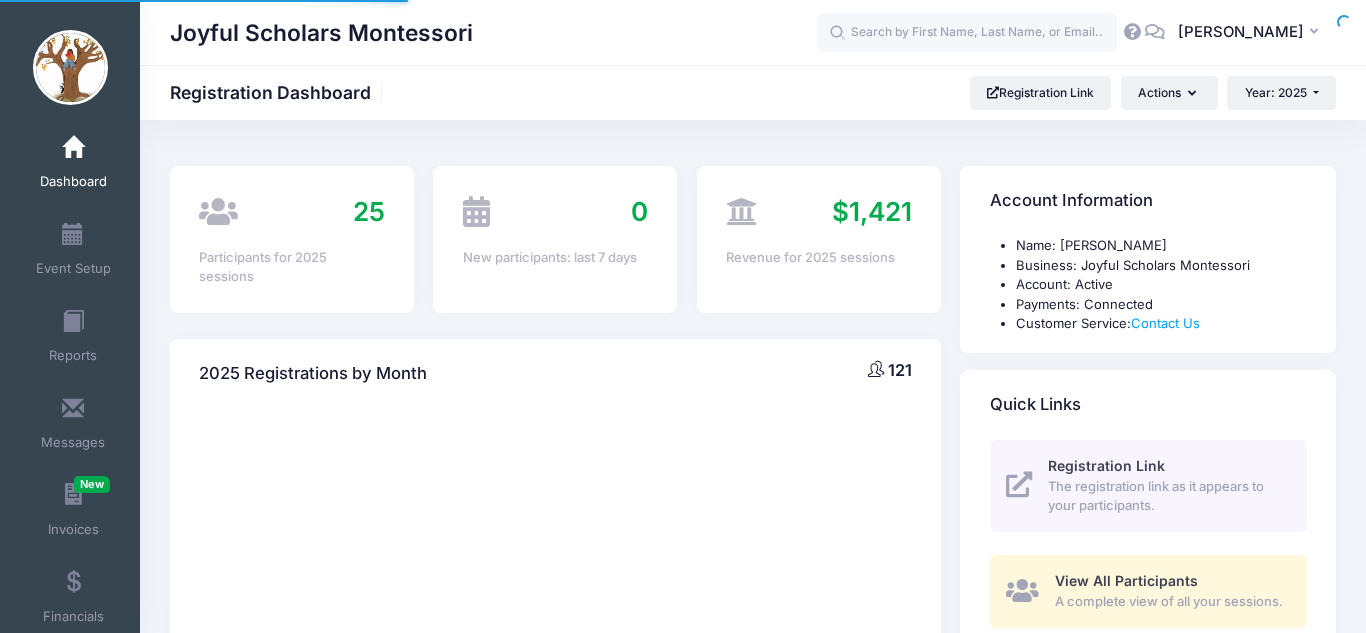 select 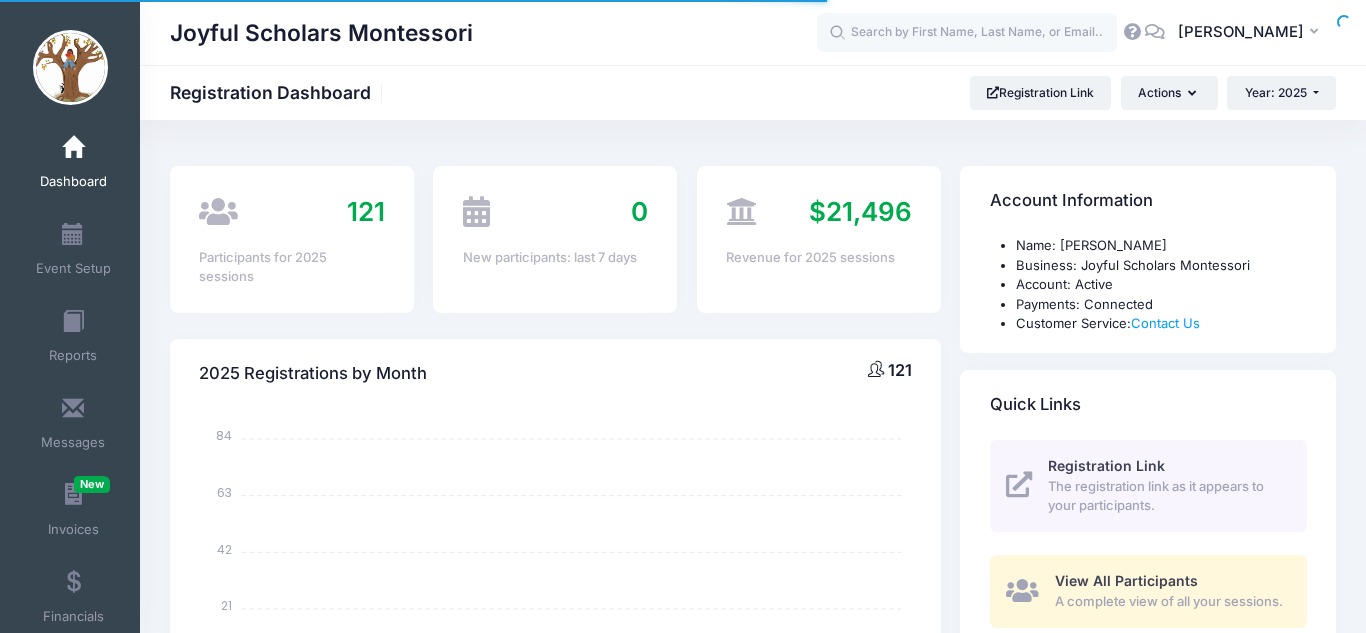 scroll, scrollTop: 2651, scrollLeft: 0, axis: vertical 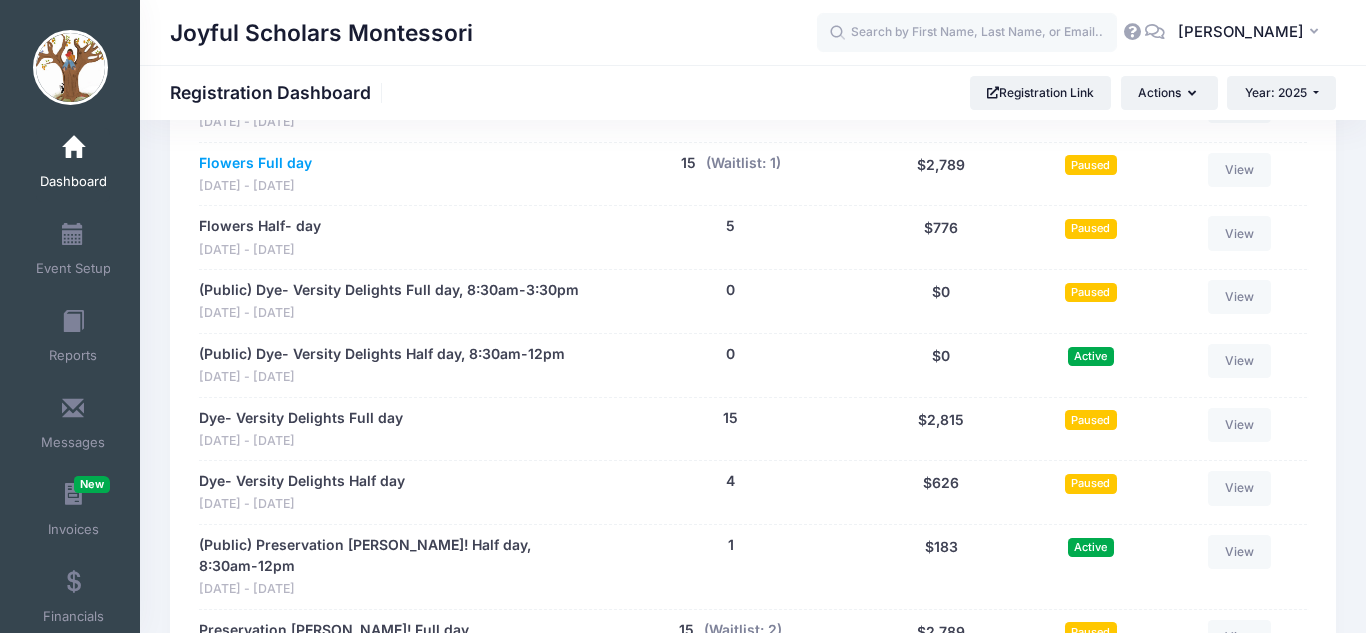 click on "Flowers Full day" at bounding box center [255, 163] 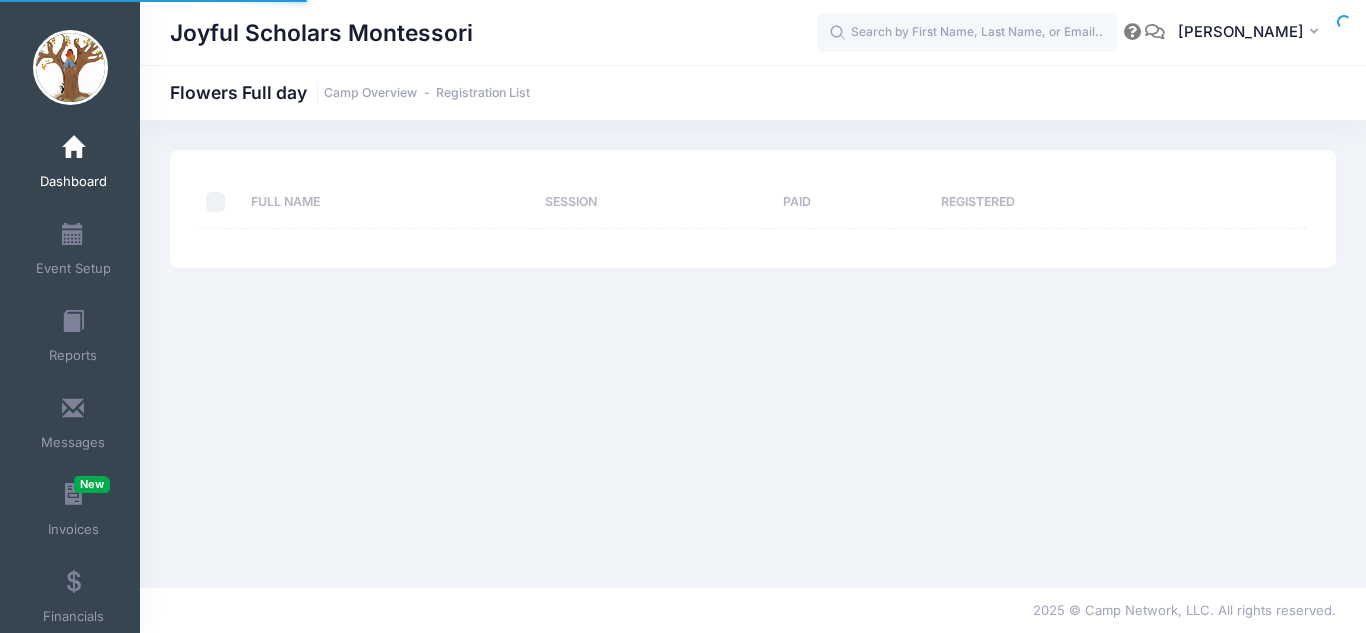 scroll, scrollTop: 0, scrollLeft: 0, axis: both 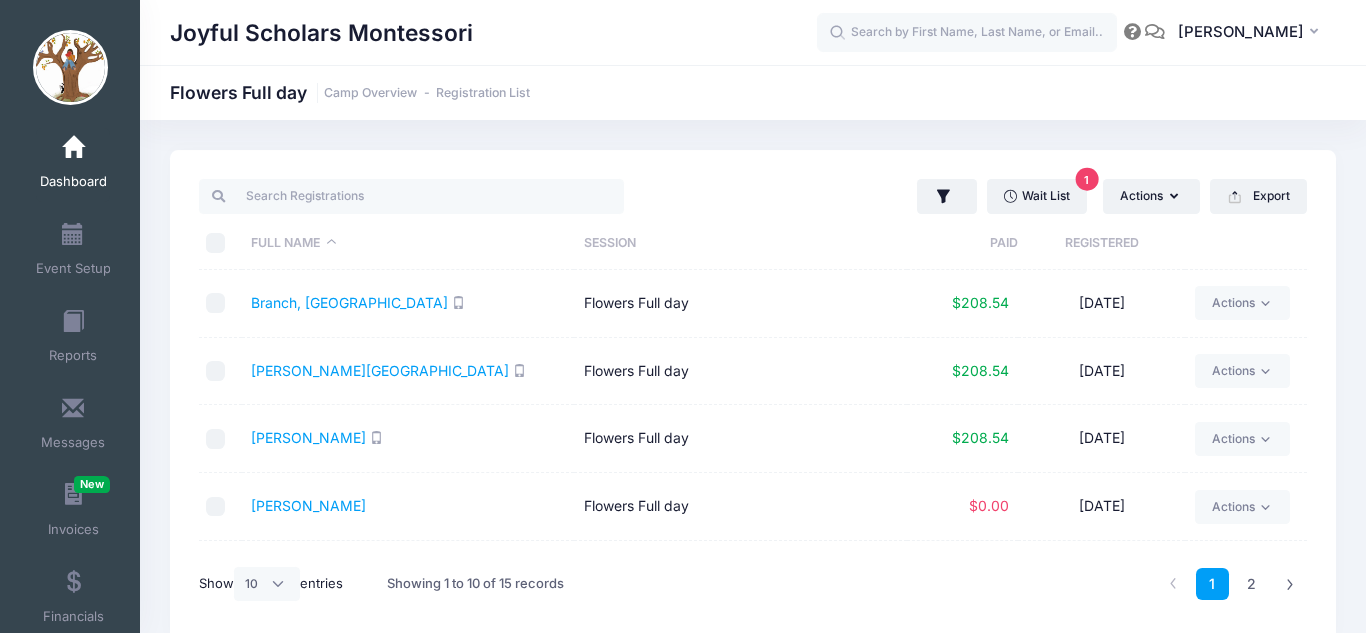 click on "[PERSON_NAME]" at bounding box center [408, 507] 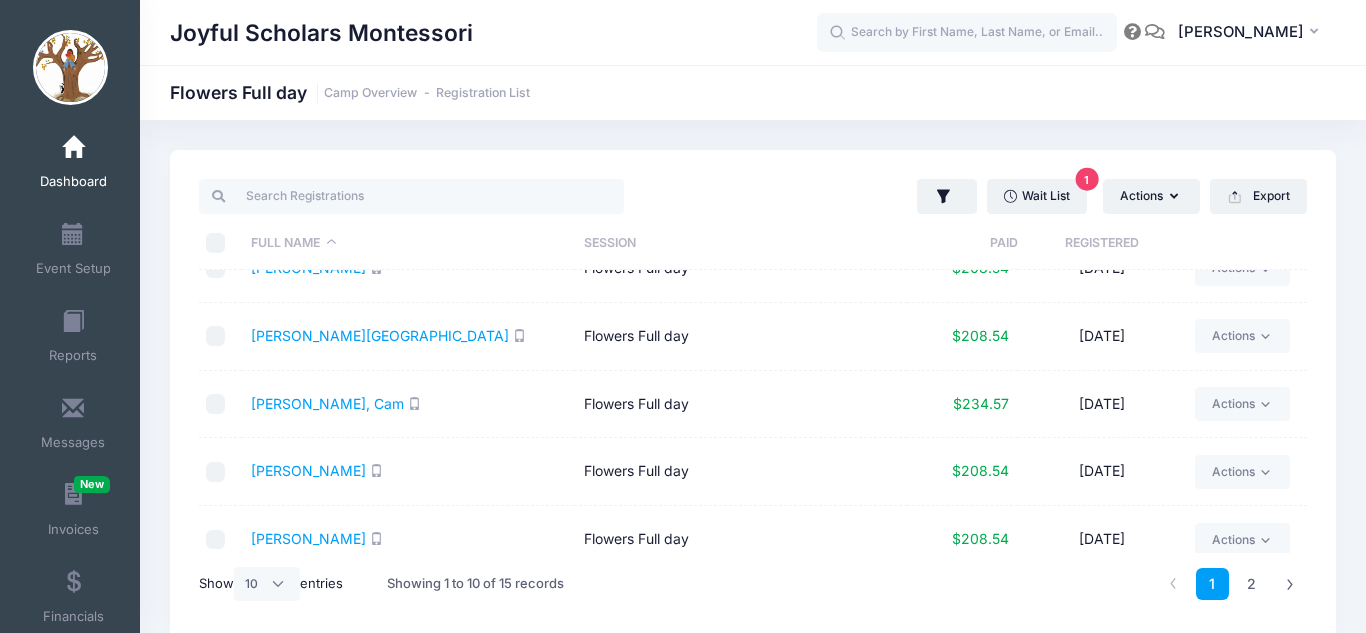 scroll, scrollTop: 394, scrollLeft: 0, axis: vertical 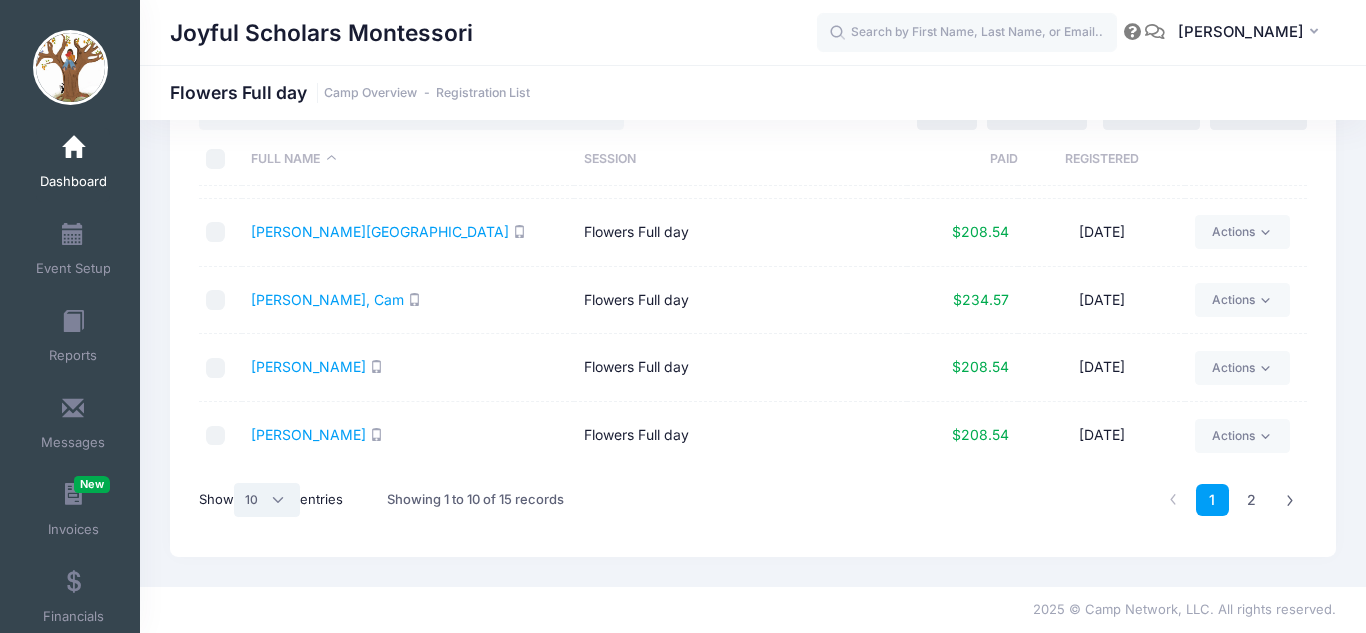 click on "All 10 25 50" at bounding box center (267, 500) 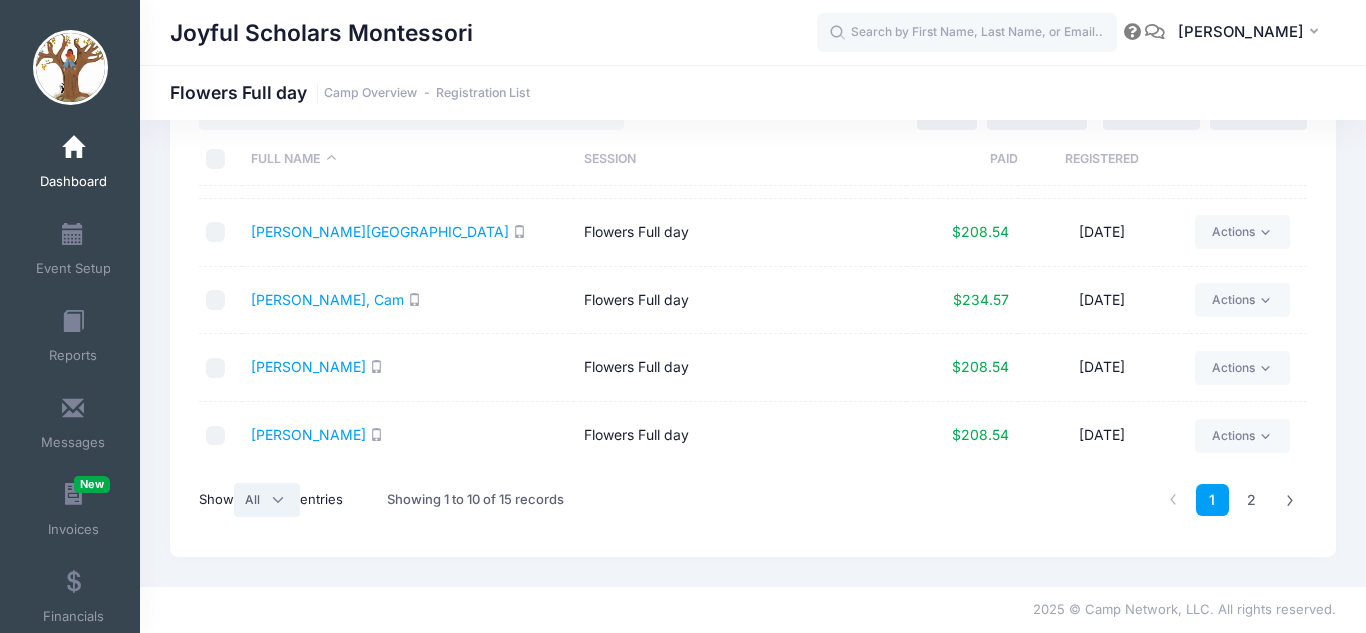 click on "All 10 25 50" at bounding box center [267, 500] 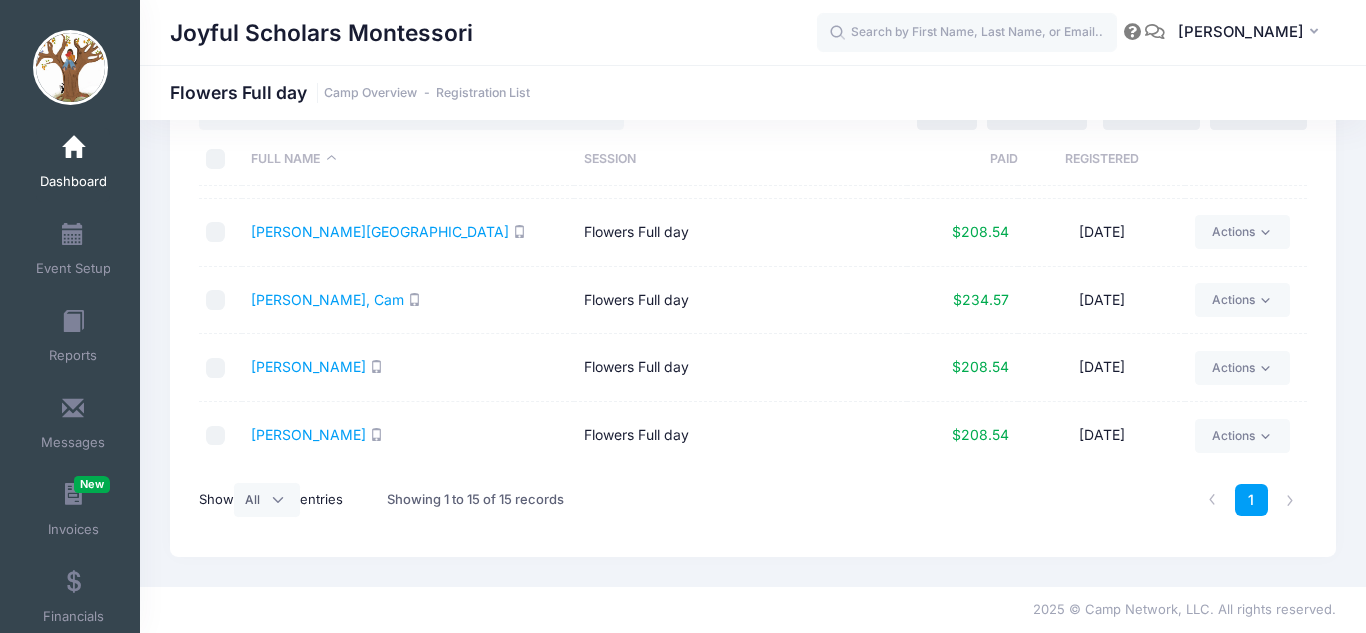 click on "[PERSON_NAME]" at bounding box center [408, 436] 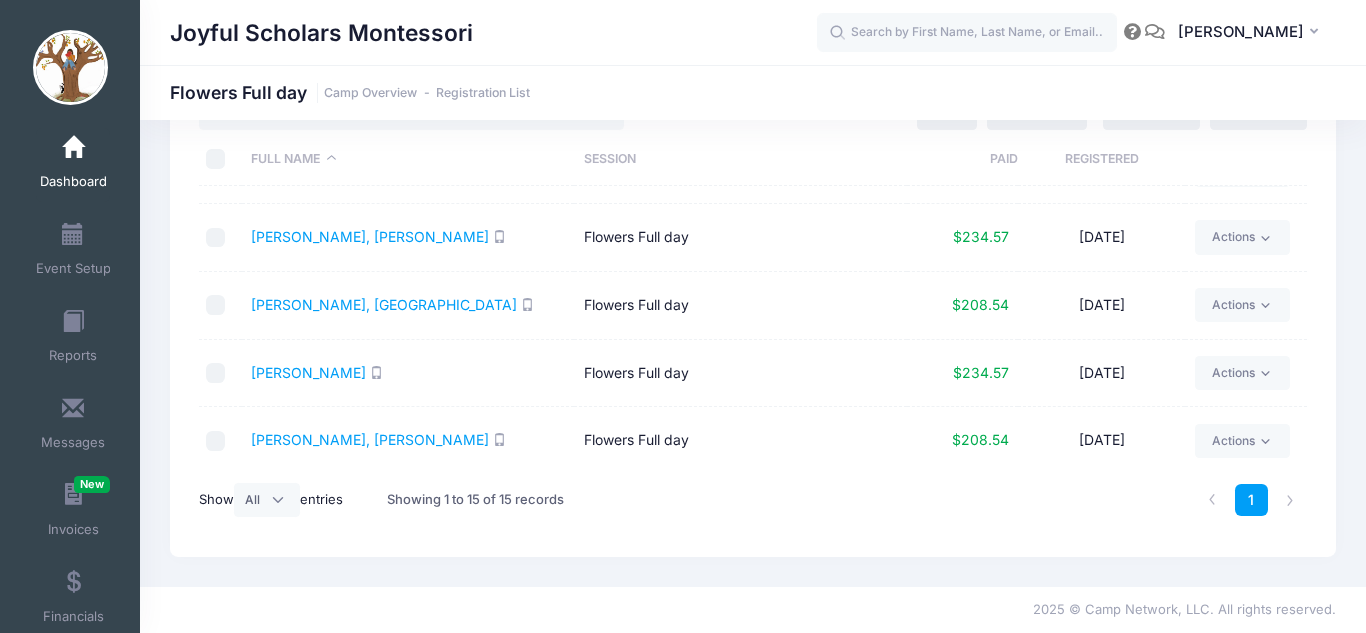 scroll, scrollTop: 733, scrollLeft: 0, axis: vertical 